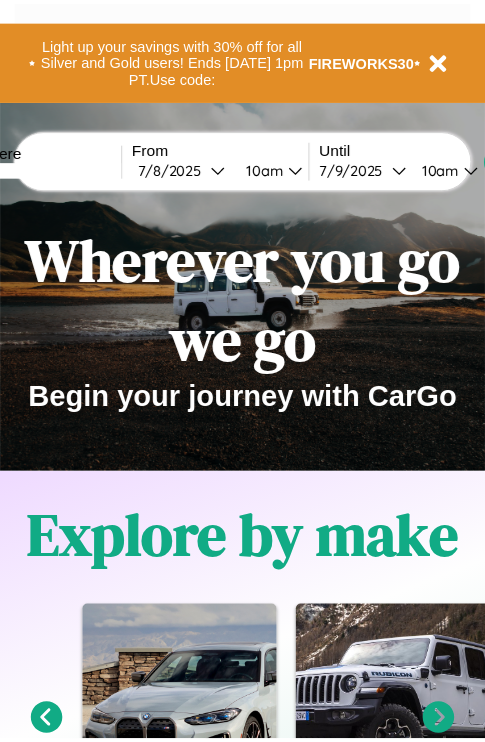 scroll, scrollTop: 0, scrollLeft: 0, axis: both 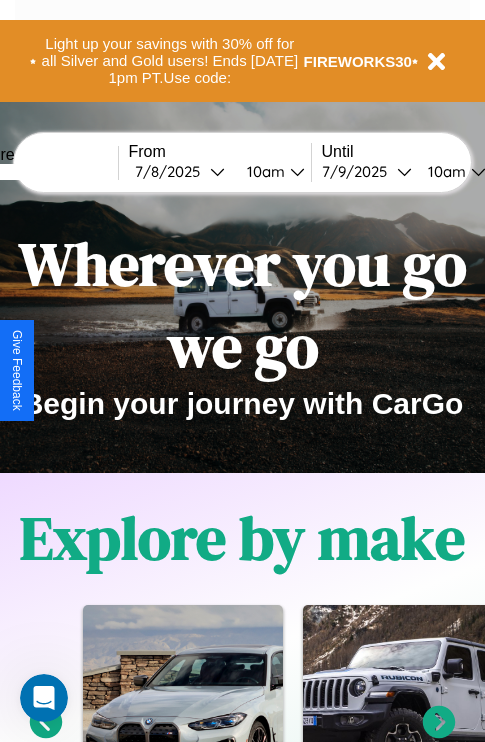 click at bounding box center (43, 172) 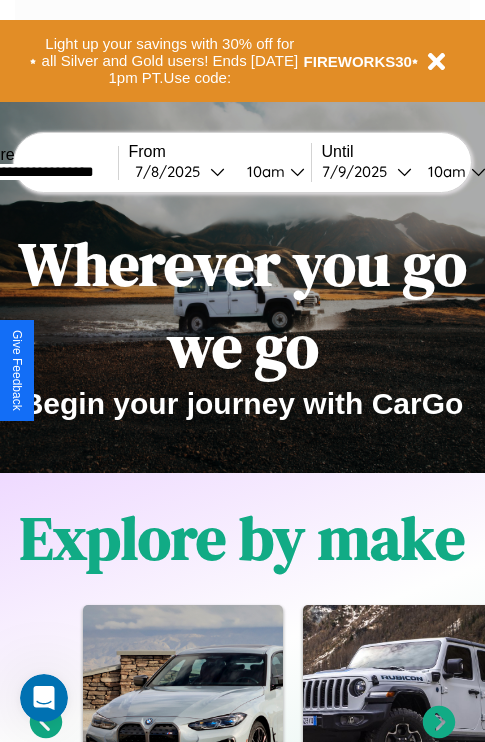 type on "**********" 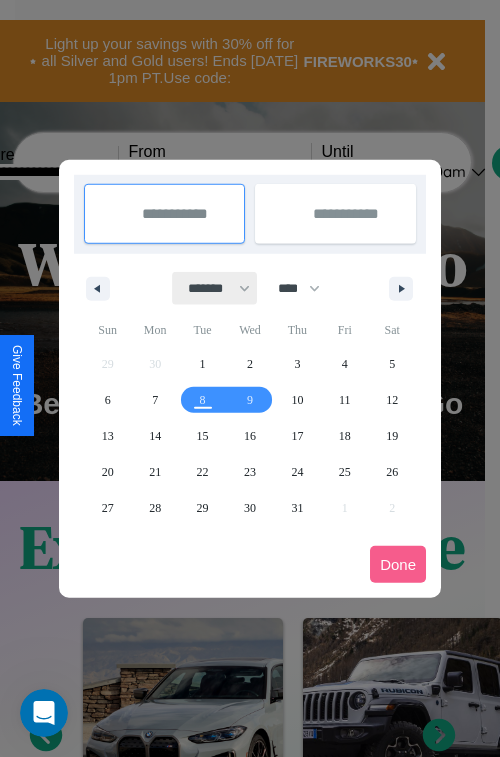 click on "******* ******** ***** ***** *** **** **** ****** ********* ******* ******** ********" at bounding box center (215, 288) 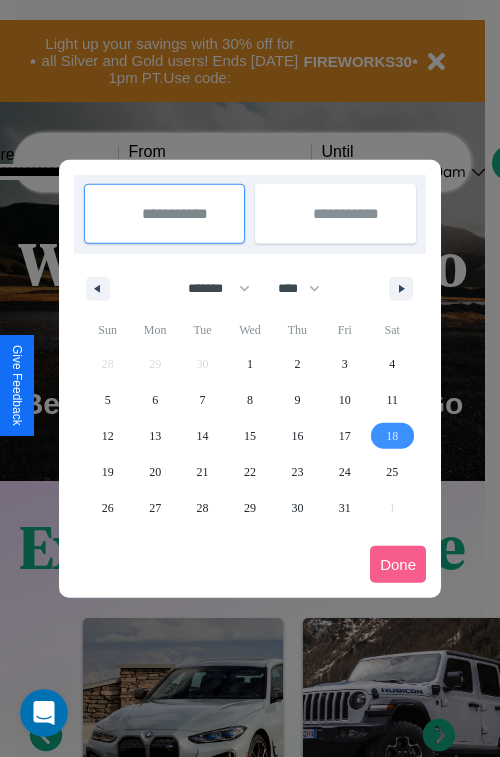 click on "18" at bounding box center (392, 436) 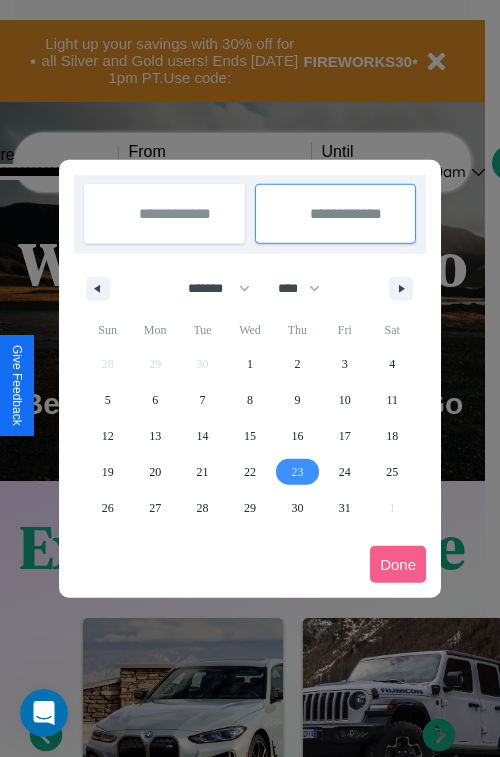 click on "23" at bounding box center [297, 472] 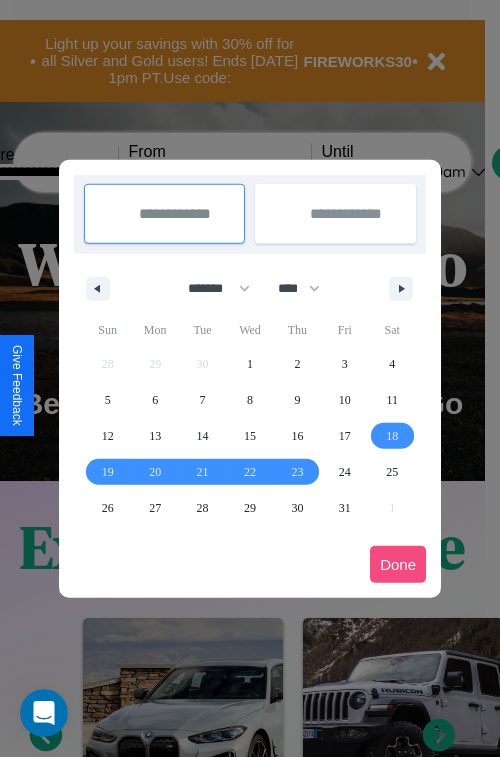 click on "Done" at bounding box center [398, 564] 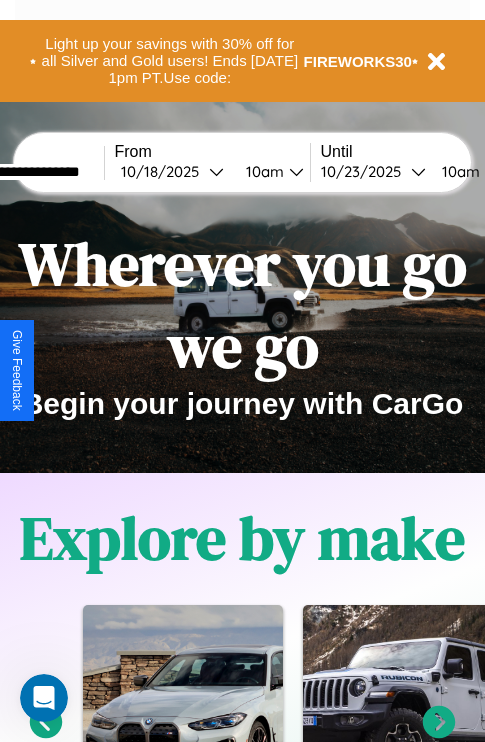 scroll, scrollTop: 0, scrollLeft: 82, axis: horizontal 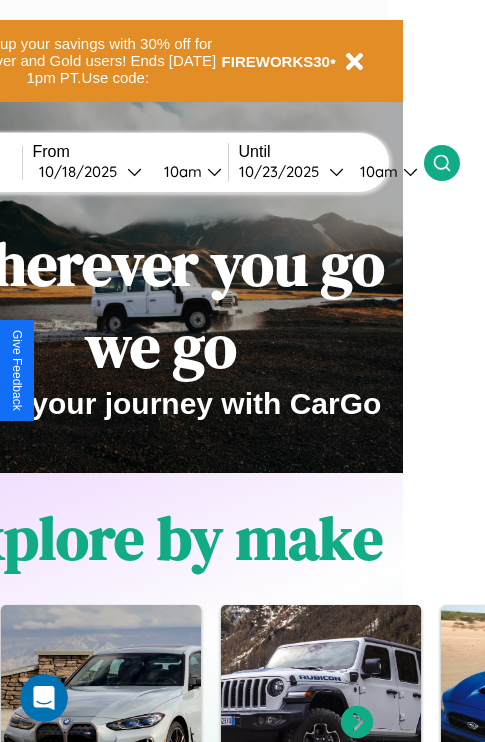 click 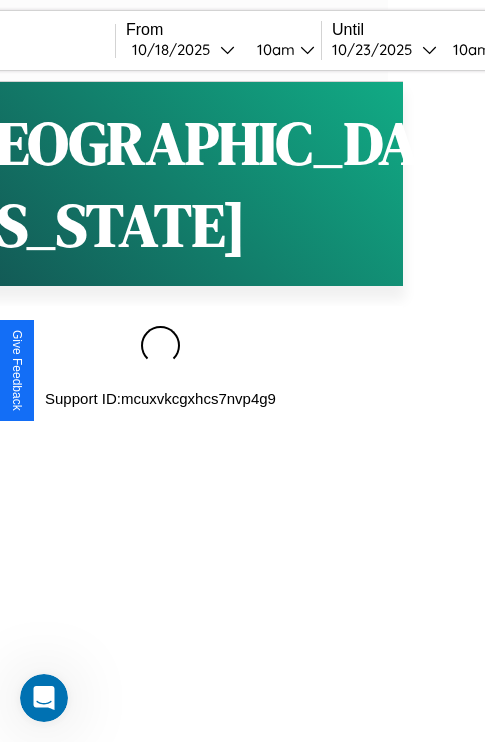 scroll, scrollTop: 0, scrollLeft: 0, axis: both 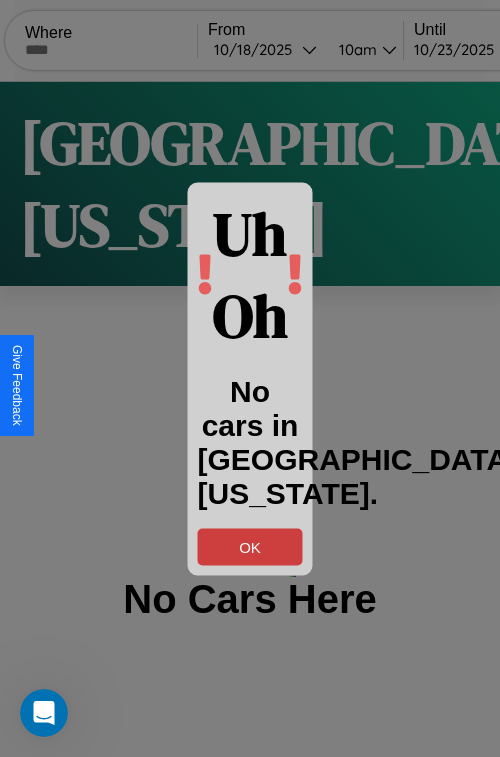 click on "OK" at bounding box center (250, 546) 